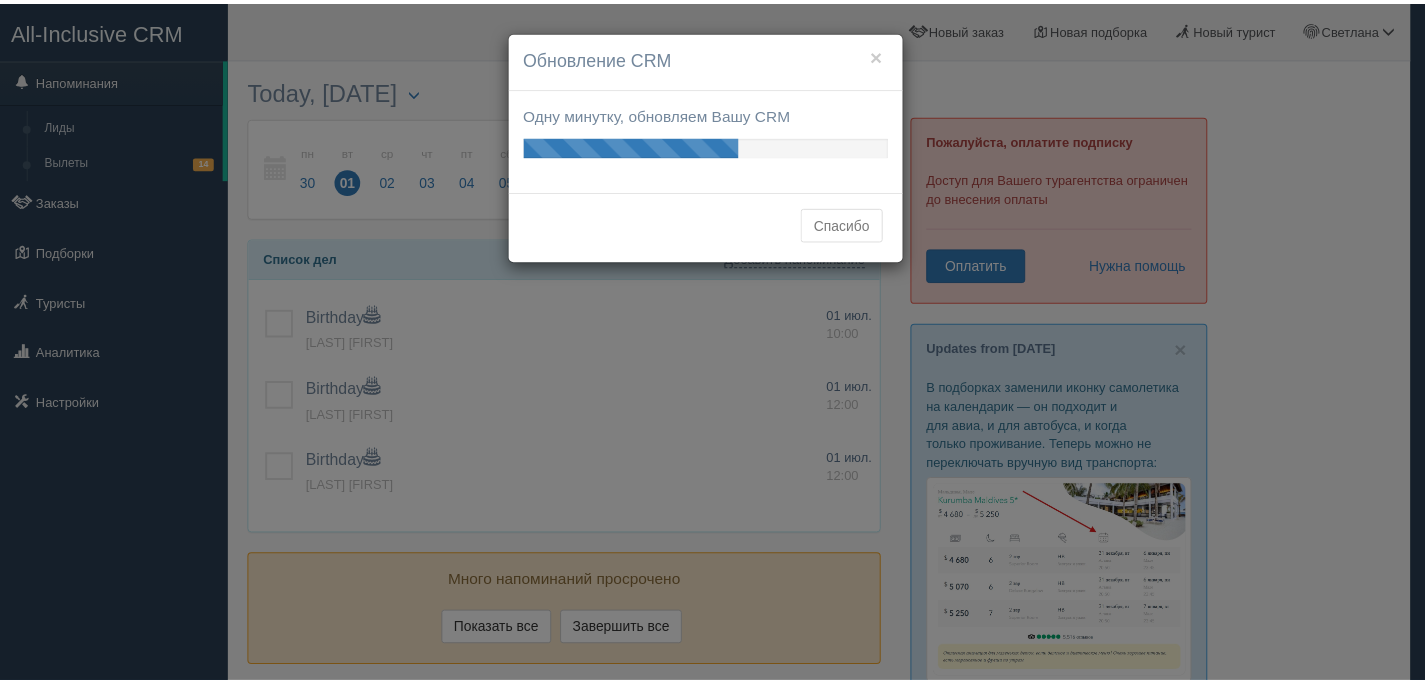 scroll, scrollTop: 0, scrollLeft: 0, axis: both 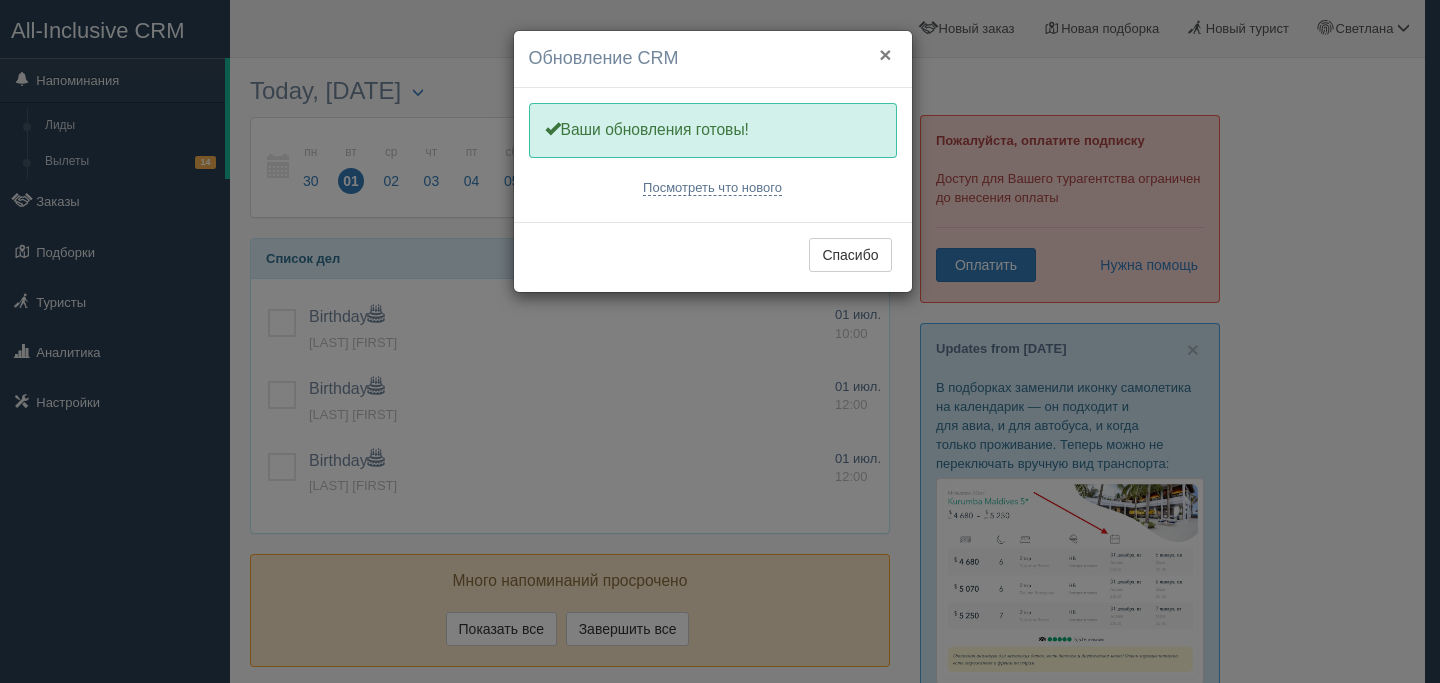 click on "×" at bounding box center (885, 54) 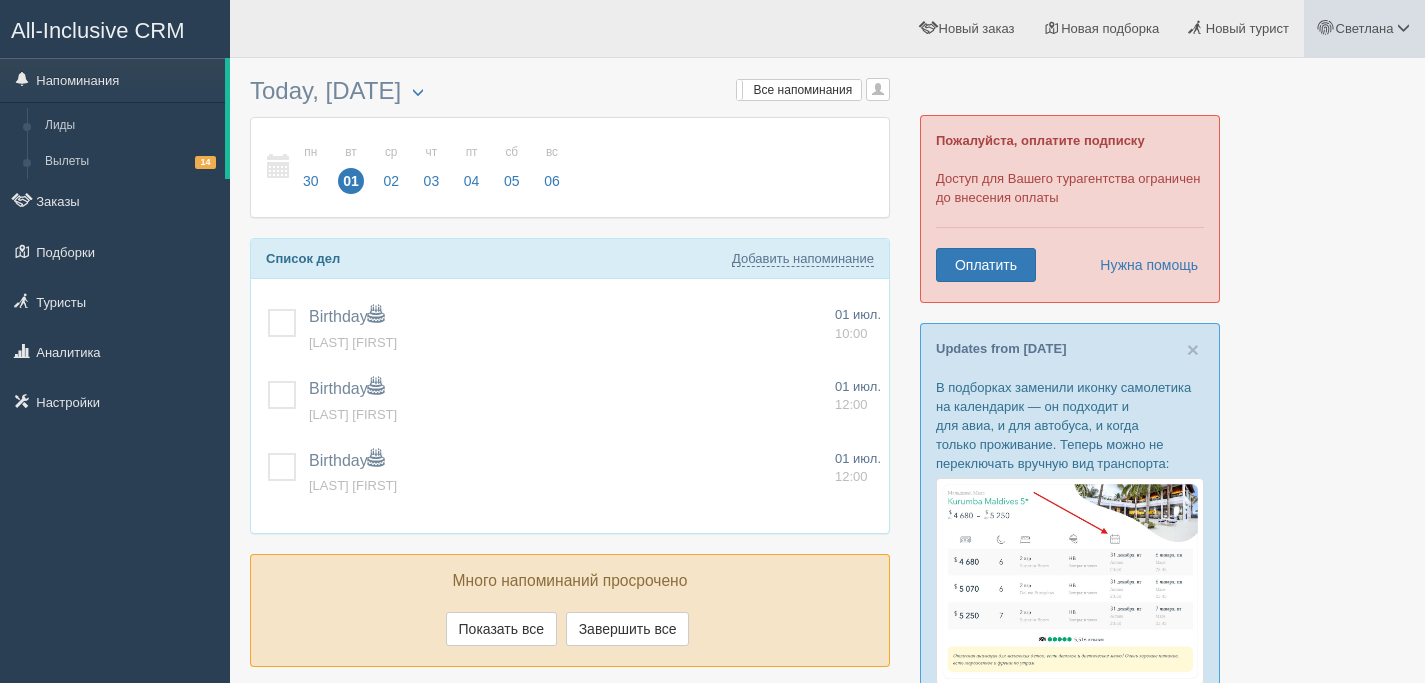 click on "[FIRST]" at bounding box center [1365, 28] 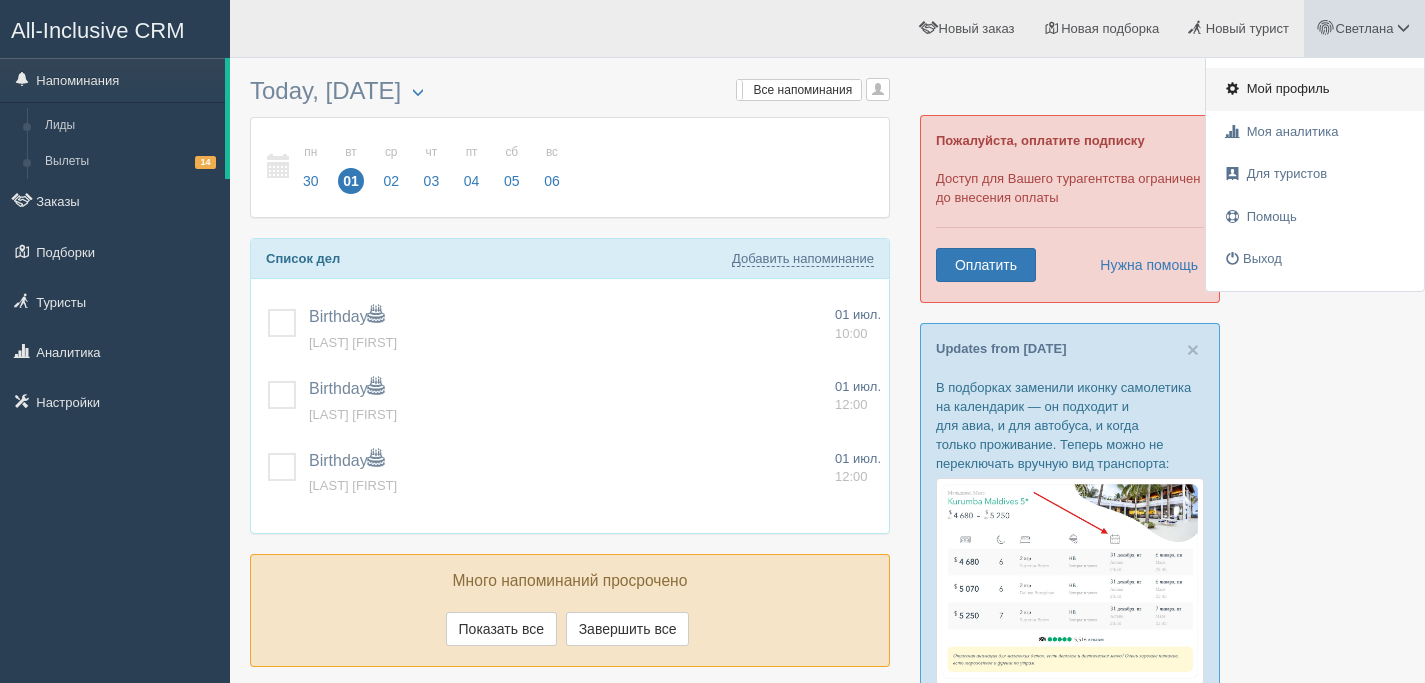 click on "Мой профиль" at bounding box center (1288, 88) 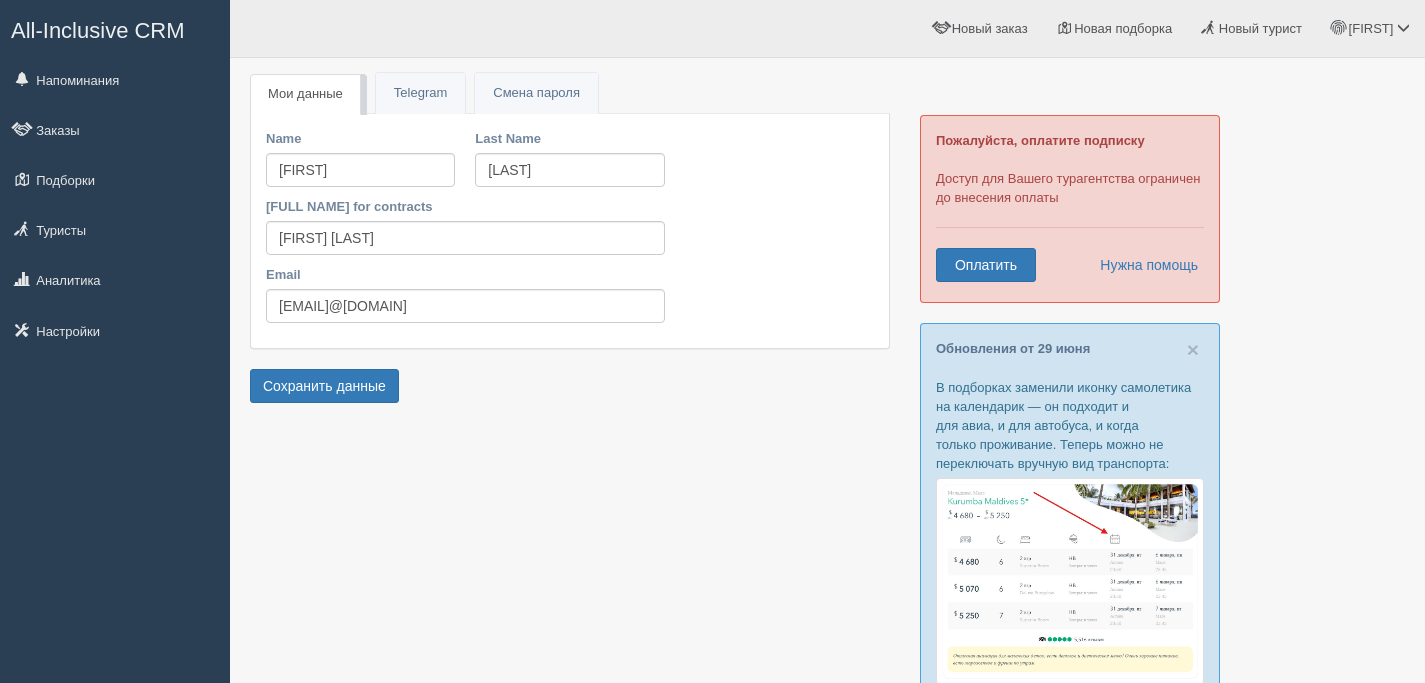 scroll, scrollTop: 0, scrollLeft: 0, axis: both 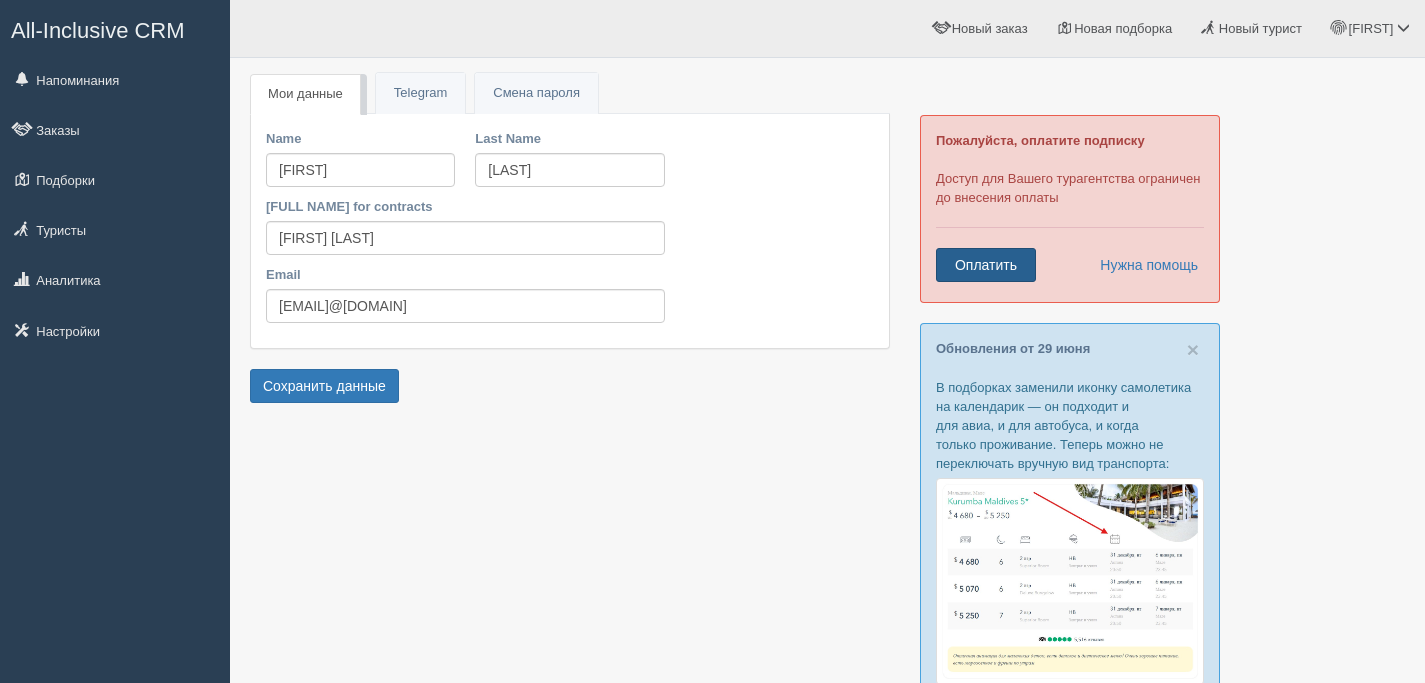 click on "Оплатить" at bounding box center [986, 265] 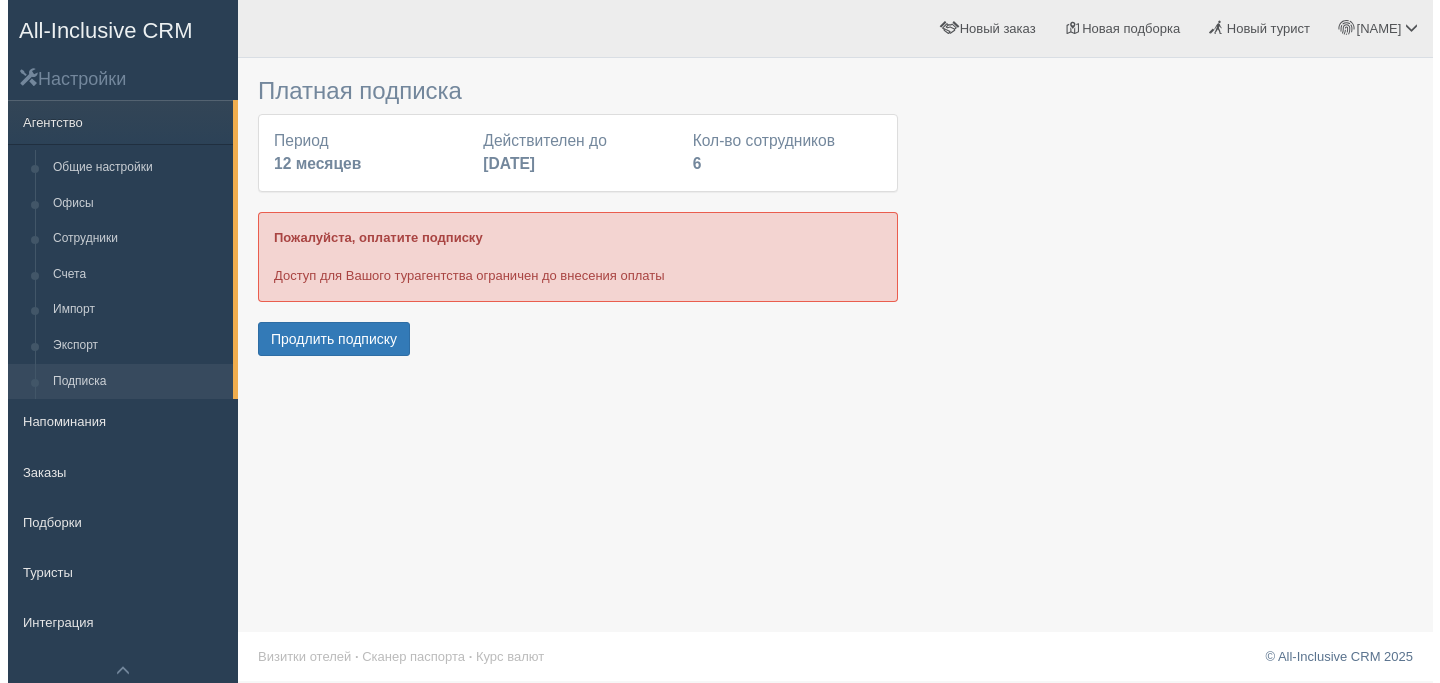 scroll, scrollTop: 0, scrollLeft: 0, axis: both 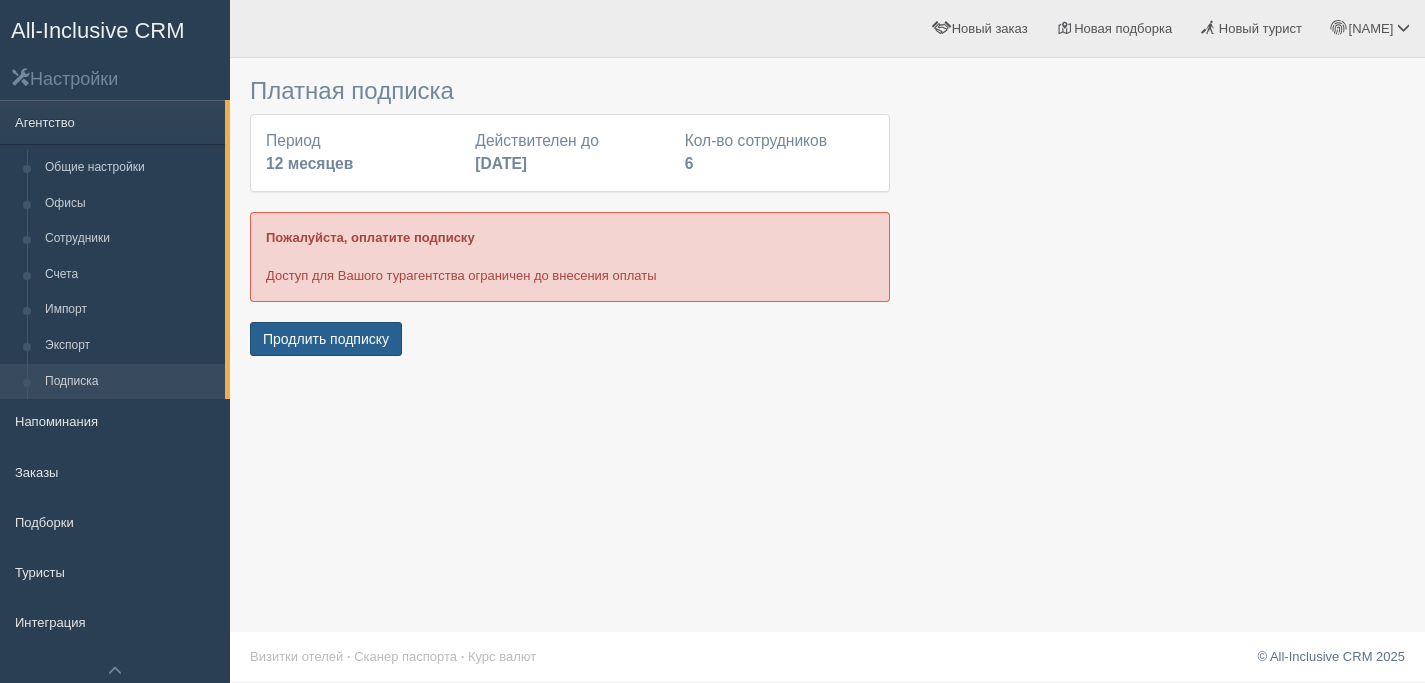 click on "Продлить подписку" at bounding box center (326, 339) 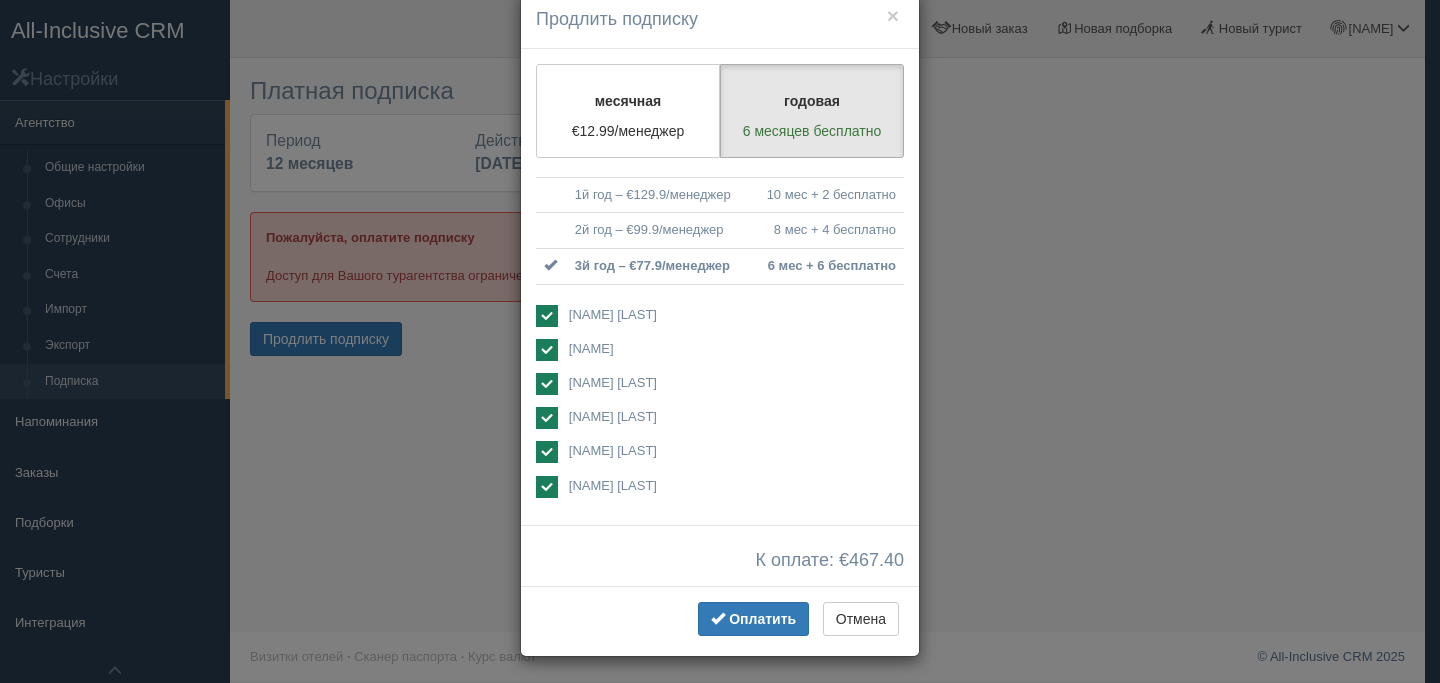 scroll, scrollTop: 39, scrollLeft: 0, axis: vertical 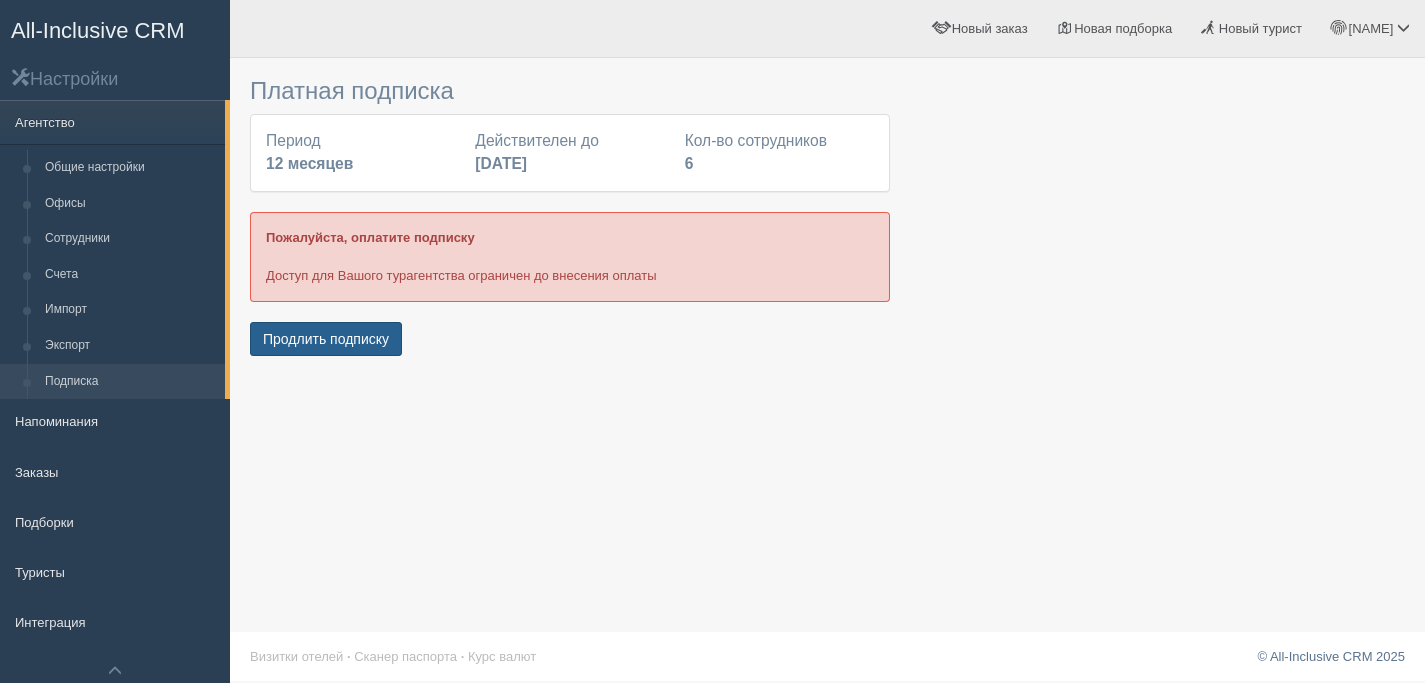 click on "Продлить подписку" at bounding box center (326, 339) 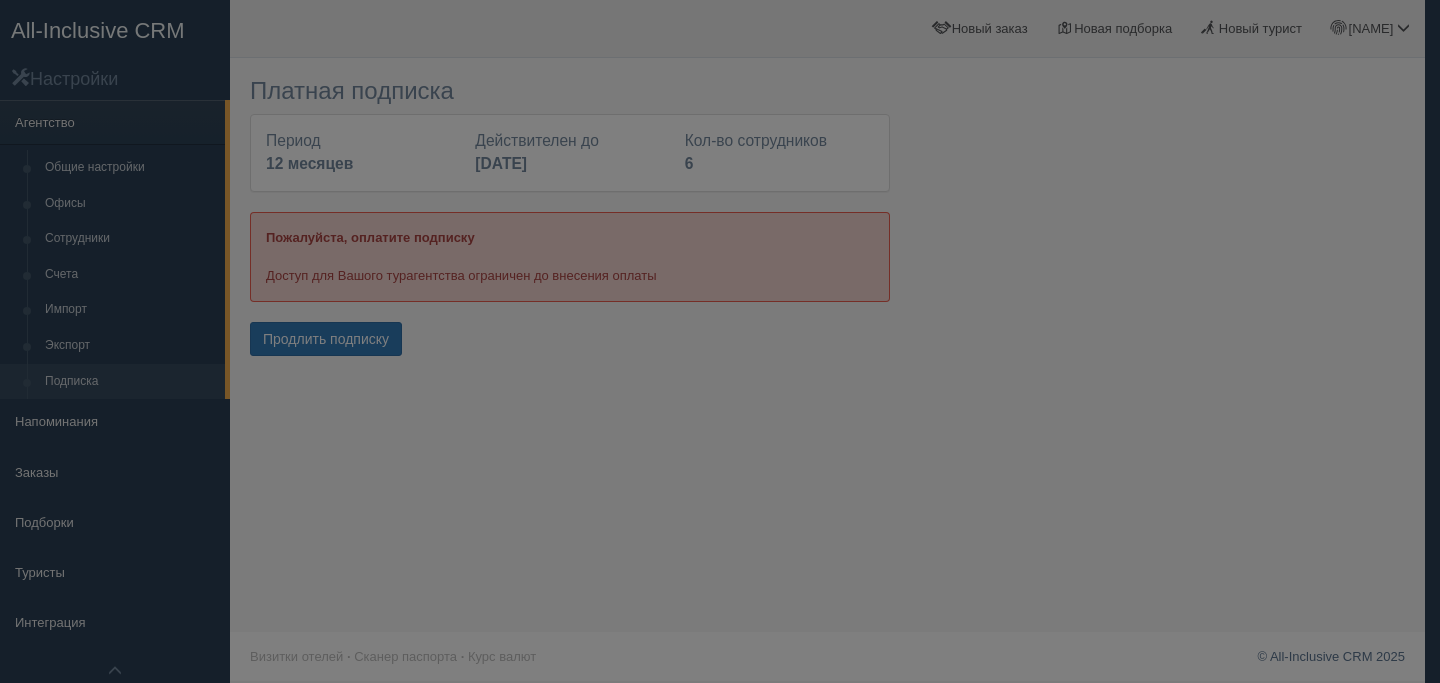 scroll, scrollTop: 0, scrollLeft: 0, axis: both 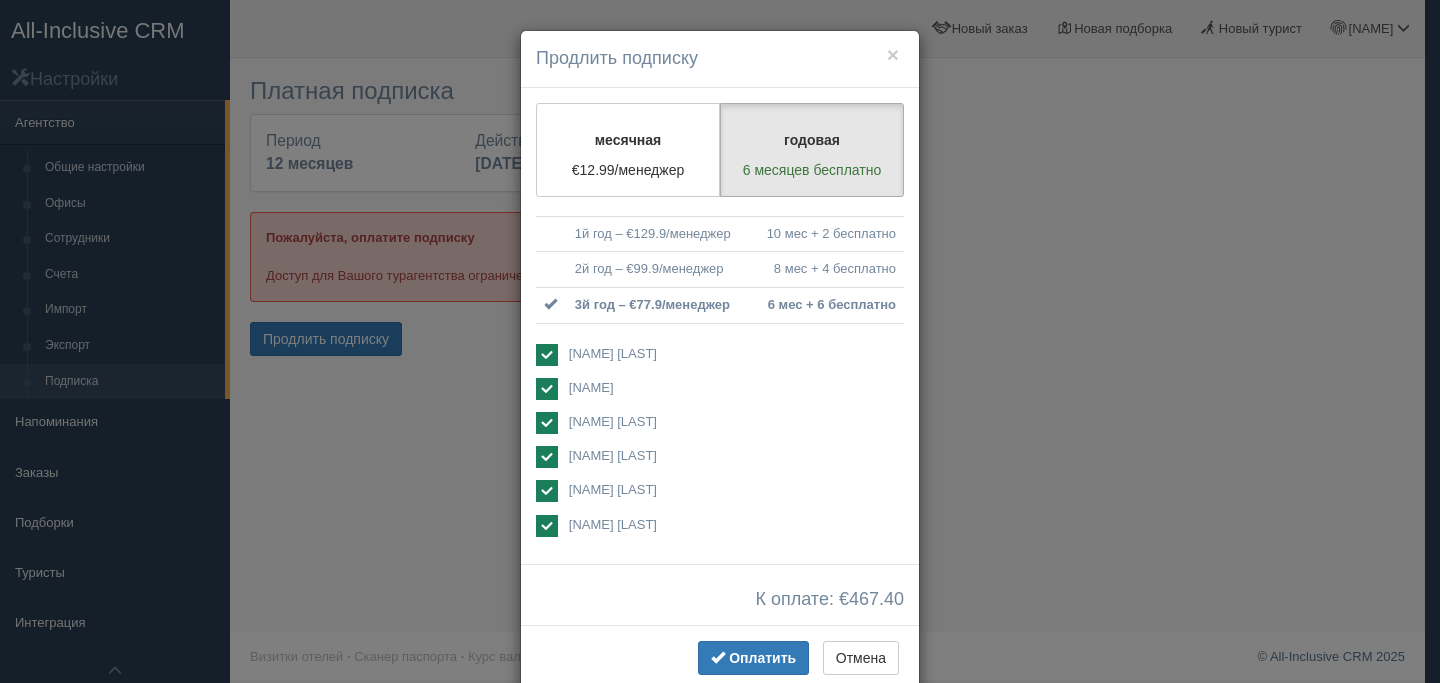 click on "[FIRST]" at bounding box center [591, 387] 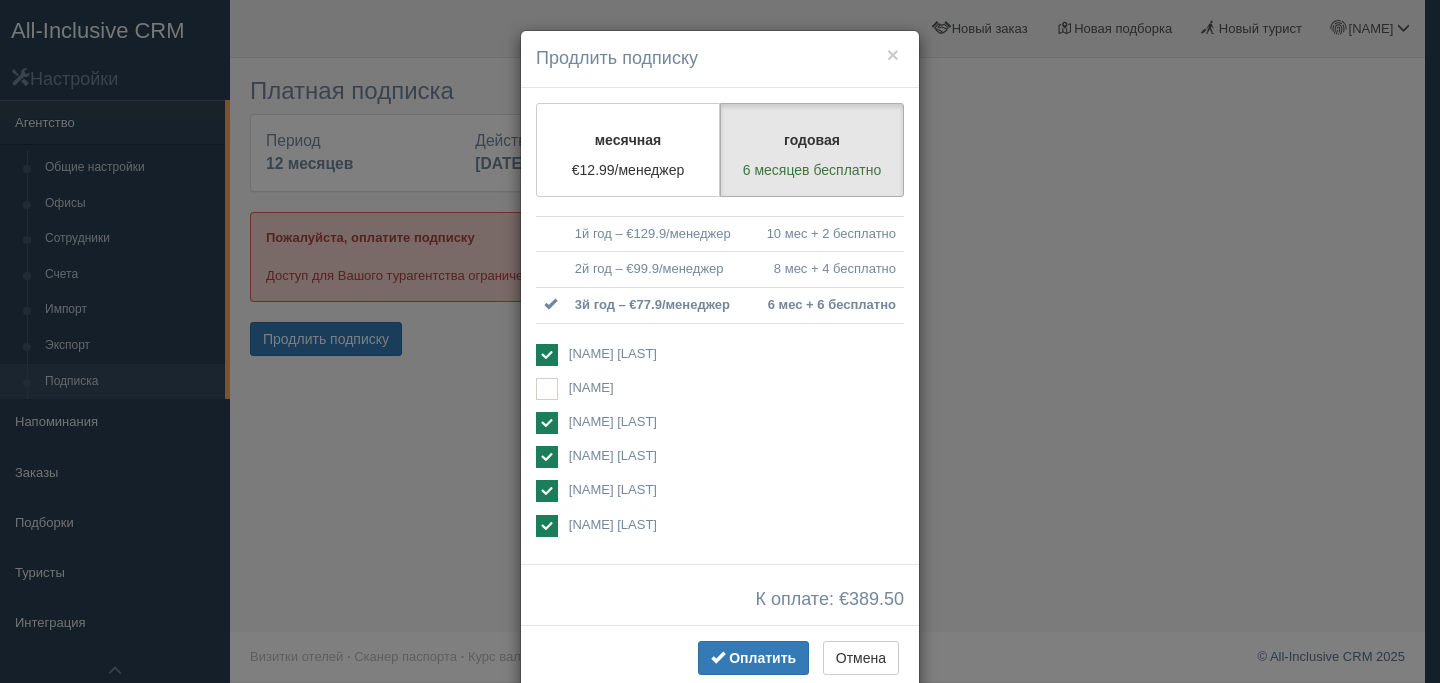 click on "[FIRST] [LAST]" at bounding box center (613, 489) 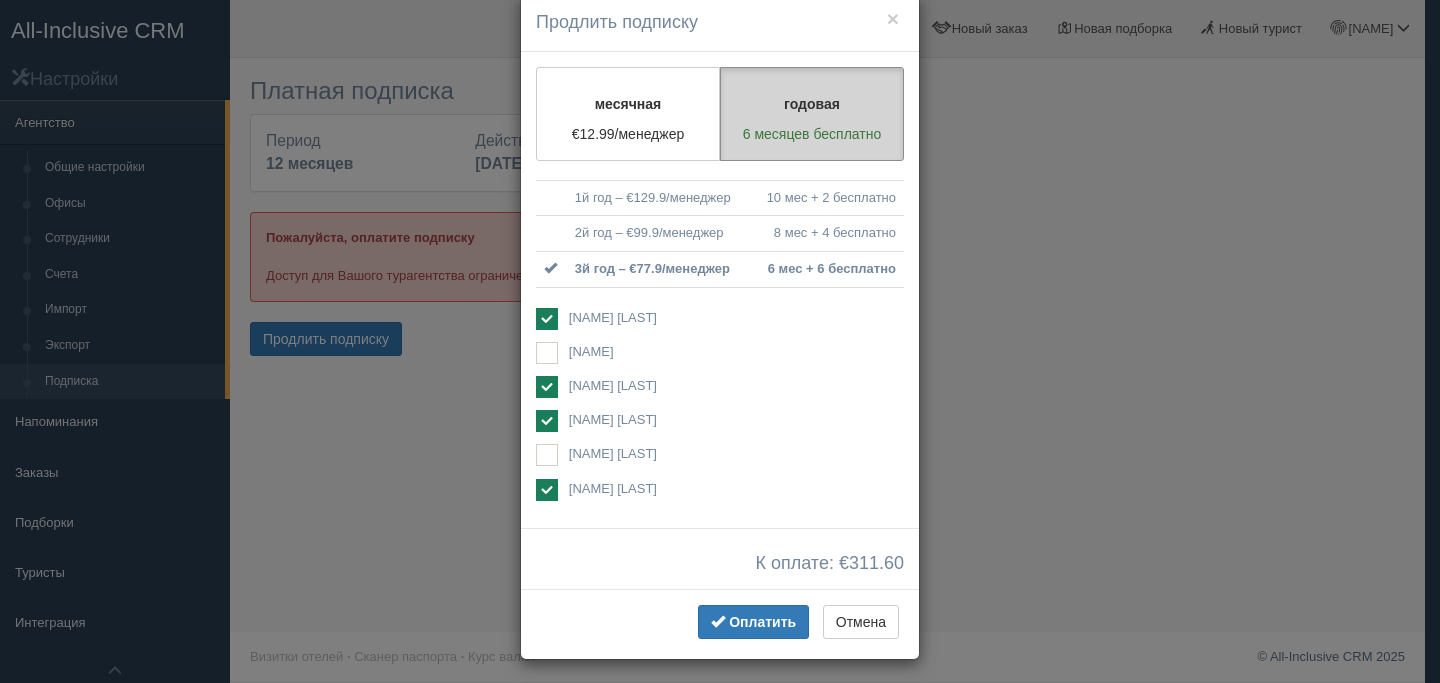 scroll, scrollTop: 39, scrollLeft: 0, axis: vertical 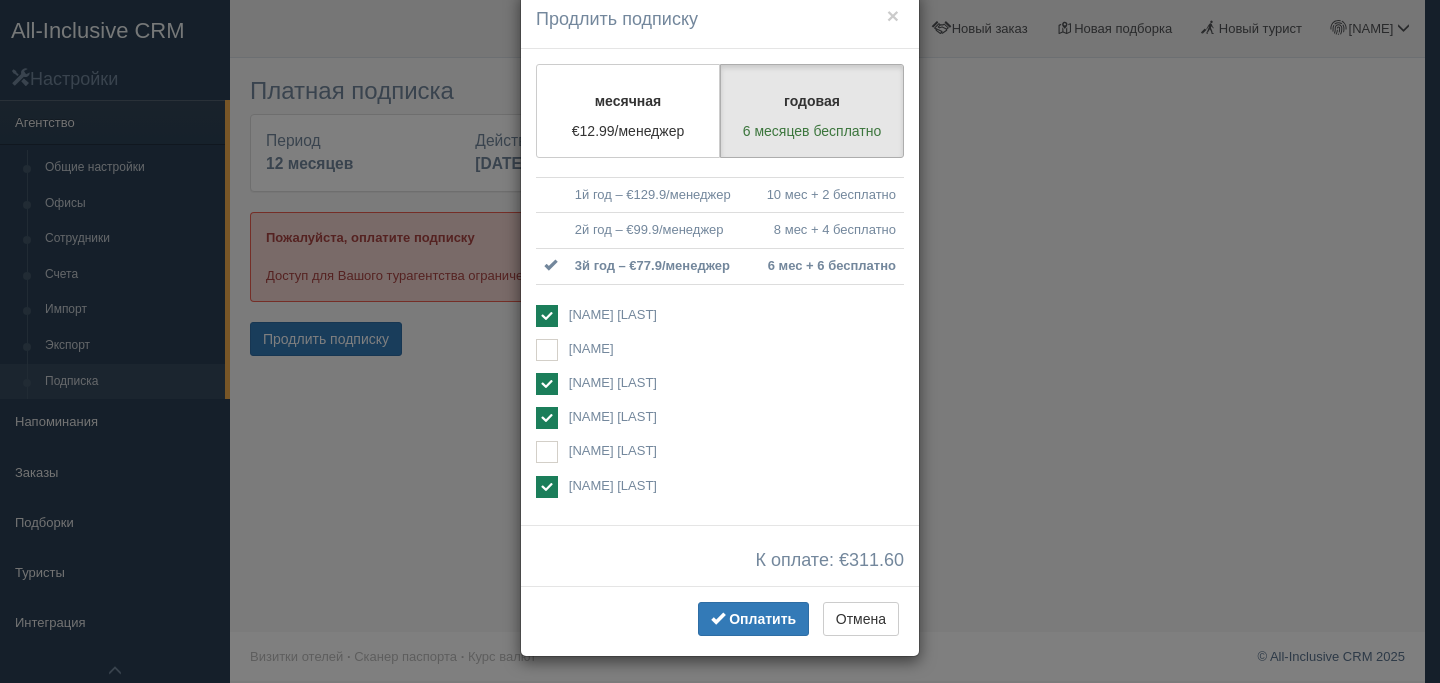 click on "[FIRST] [LAST]" at bounding box center (613, 416) 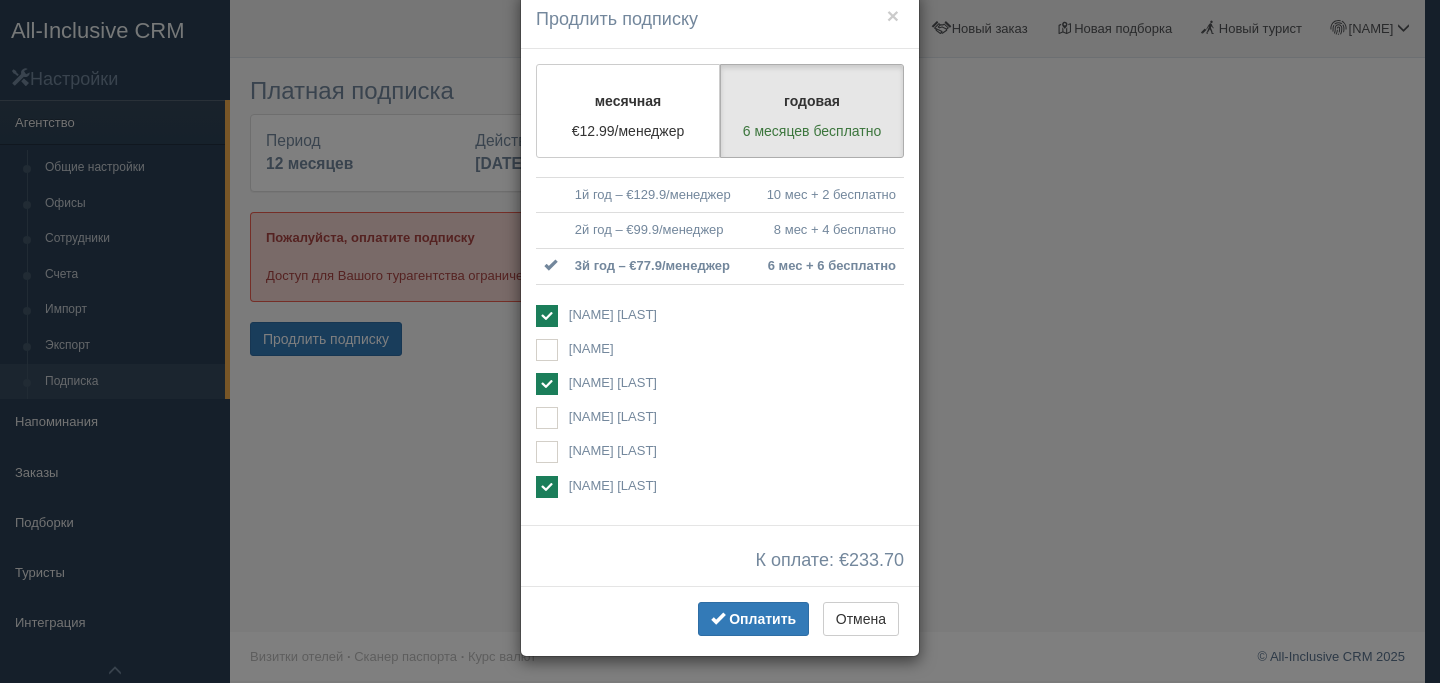 click on "[FIRST] [LAST]" at bounding box center [613, 382] 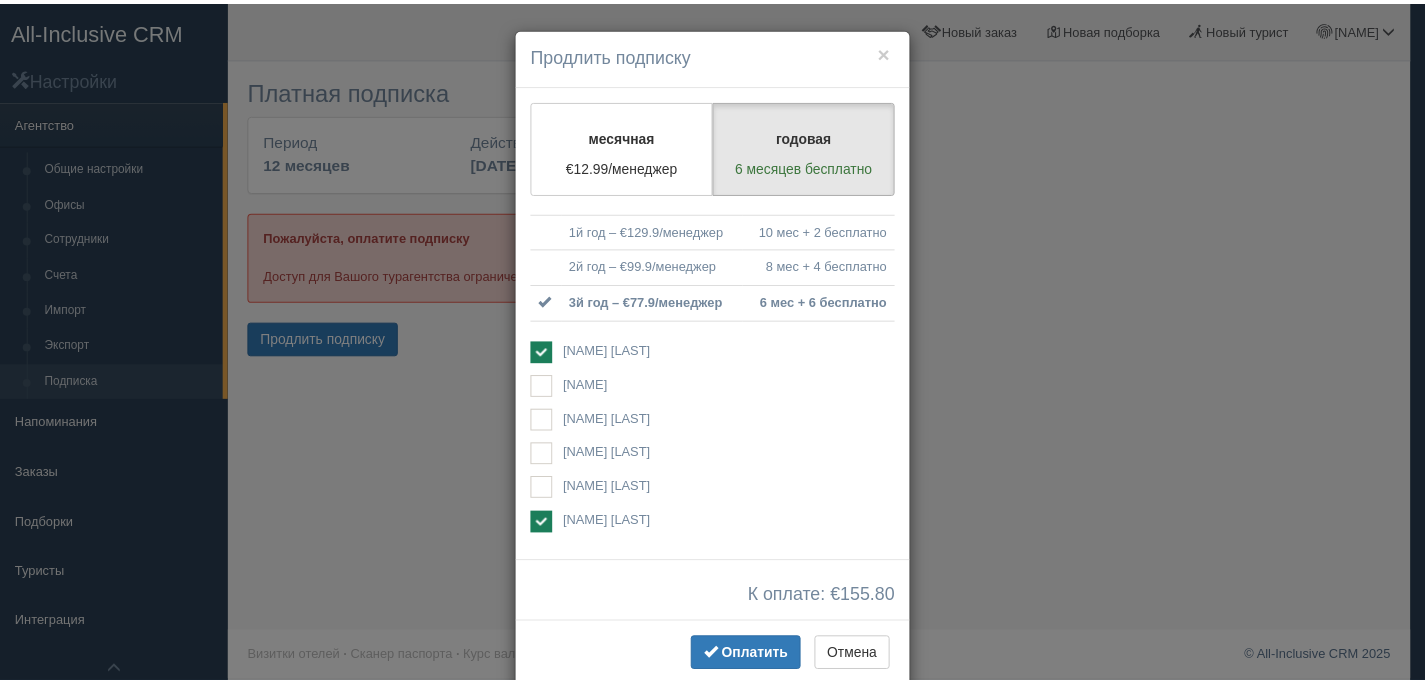 scroll, scrollTop: 0, scrollLeft: 0, axis: both 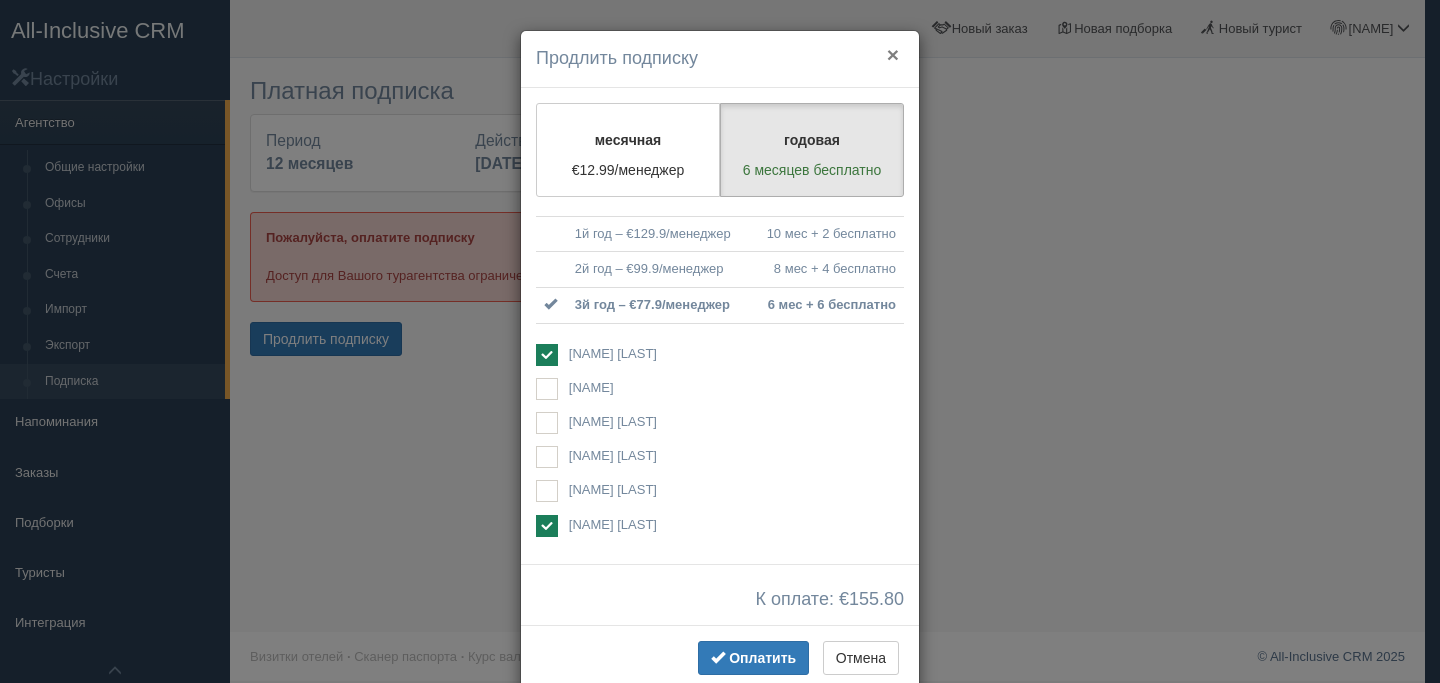 click on "×" at bounding box center (893, 54) 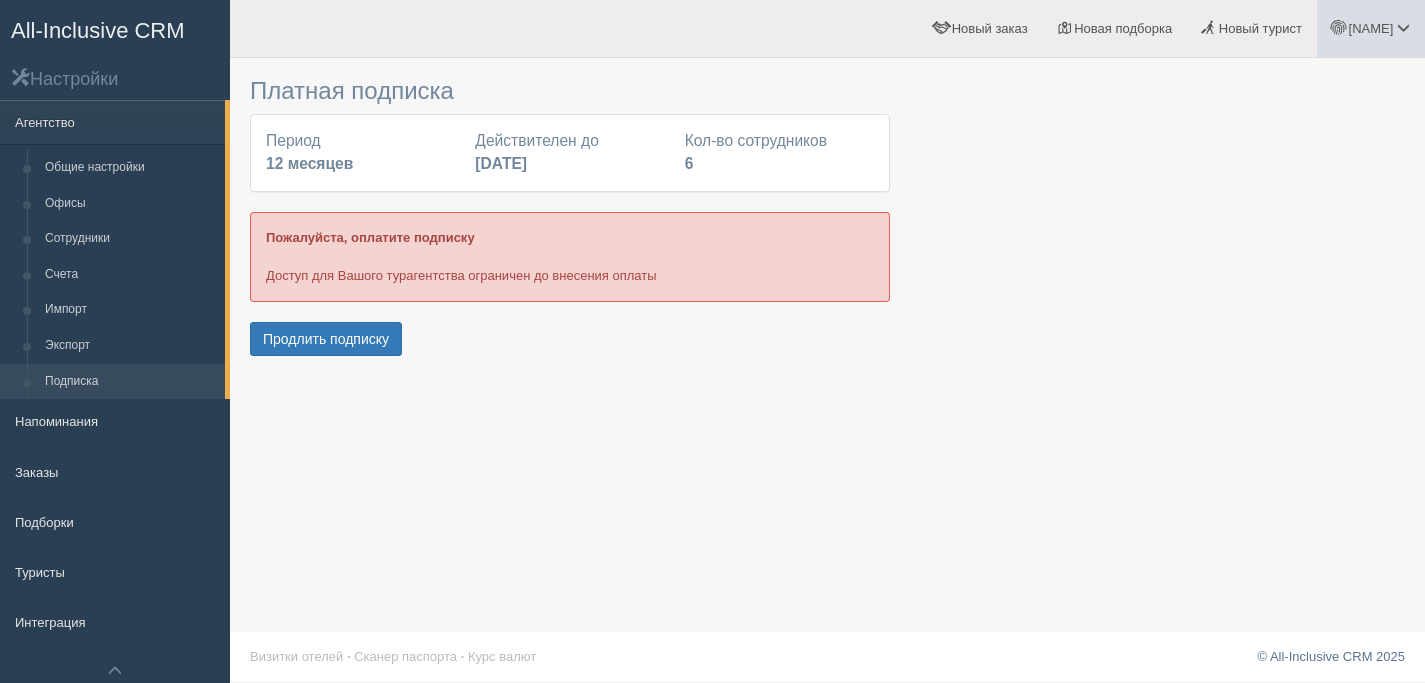 click on "[FIRST]" at bounding box center (1371, 28) 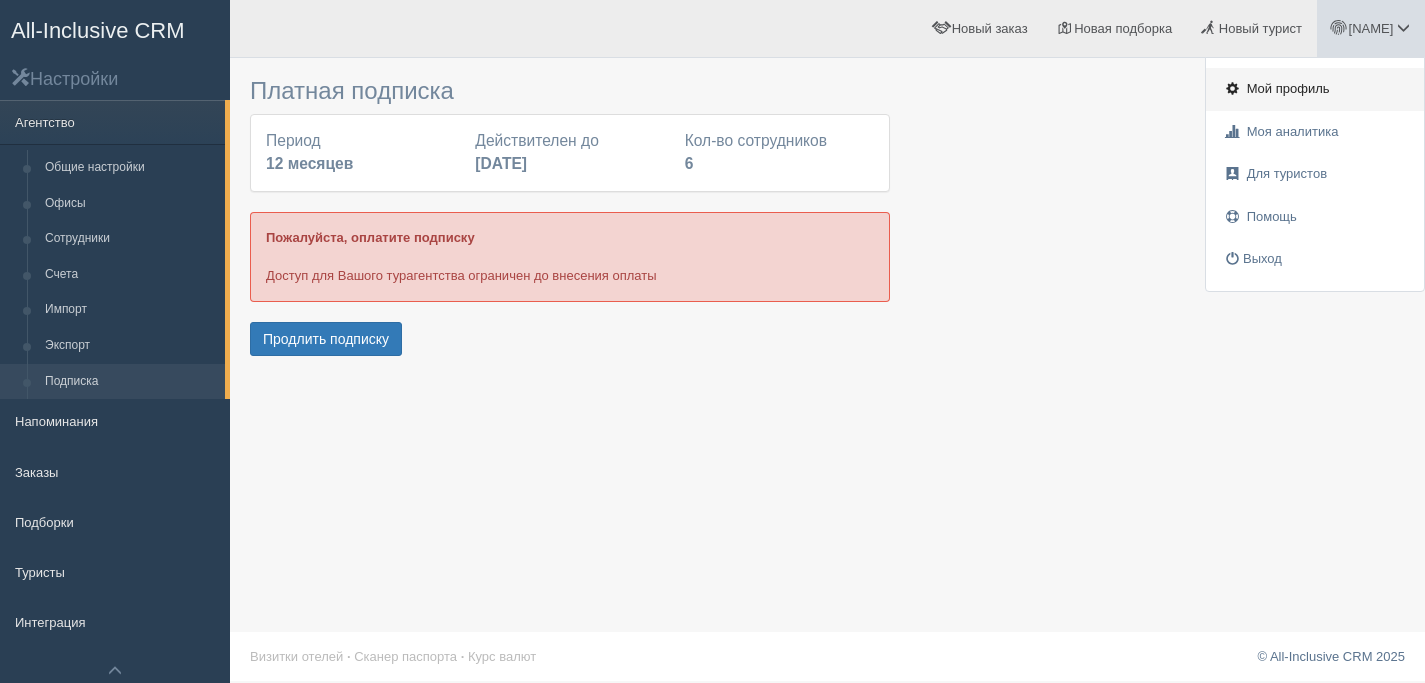 click on "Мой профиль" at bounding box center [1288, 88] 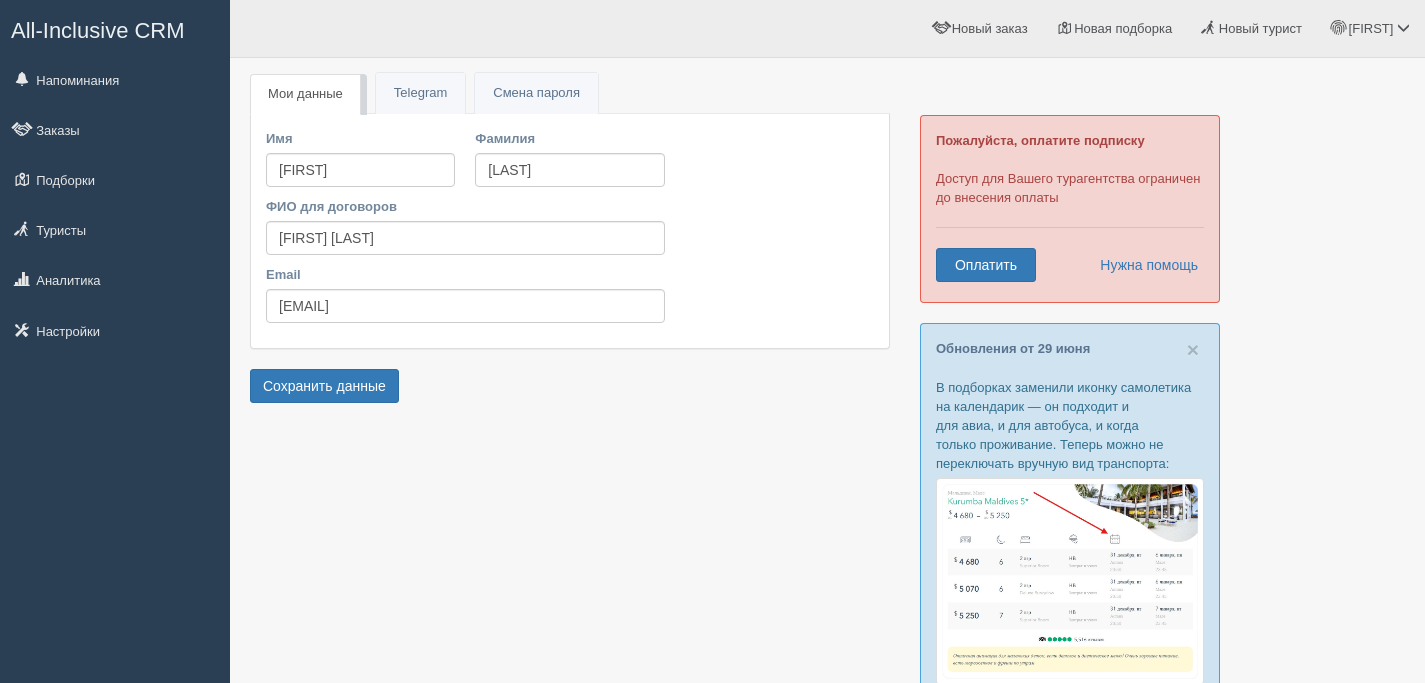 scroll, scrollTop: 0, scrollLeft: 0, axis: both 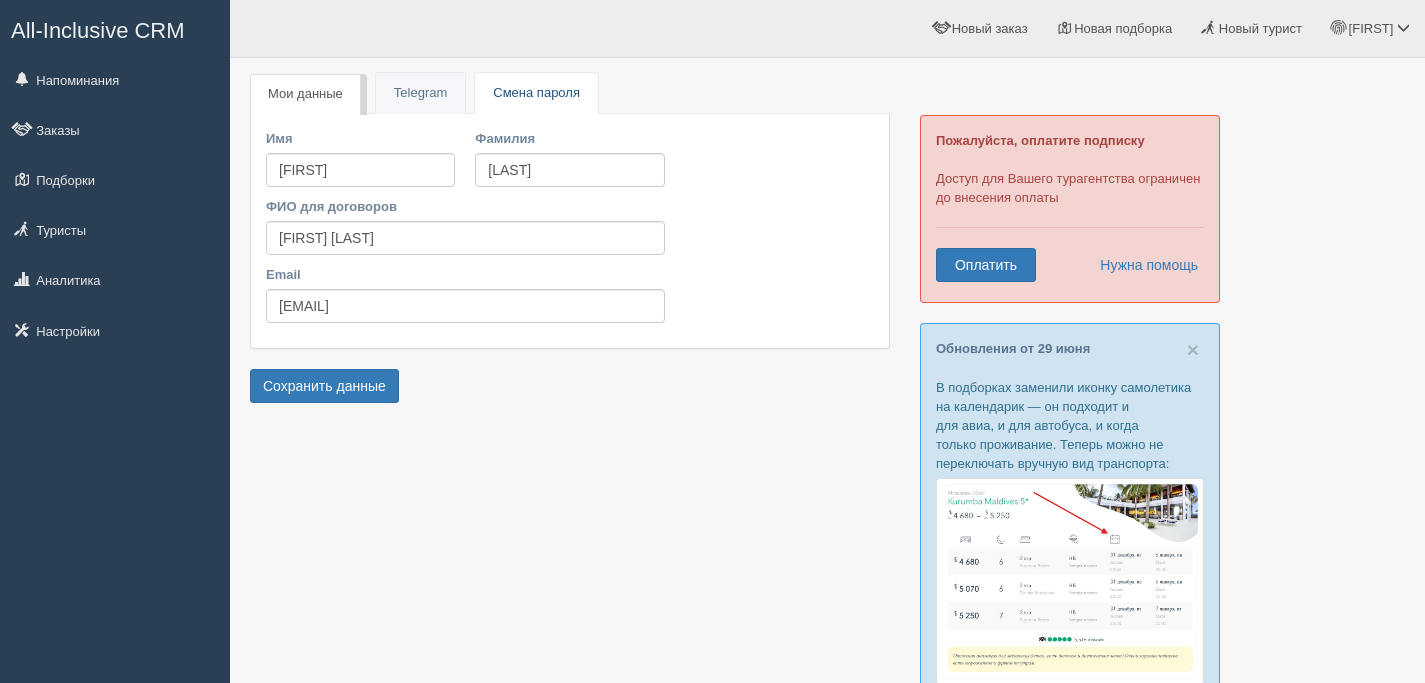 click on "Смена пароля" at bounding box center [536, 92] 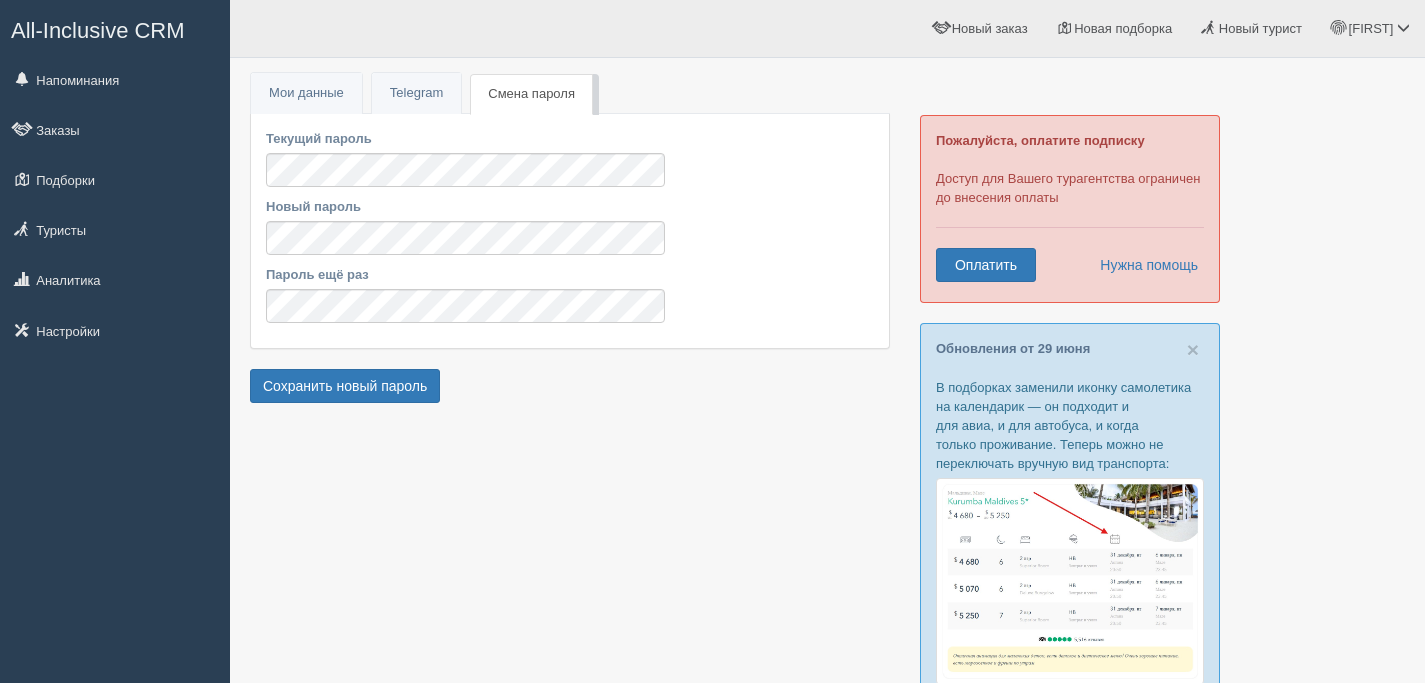 scroll, scrollTop: 0, scrollLeft: 0, axis: both 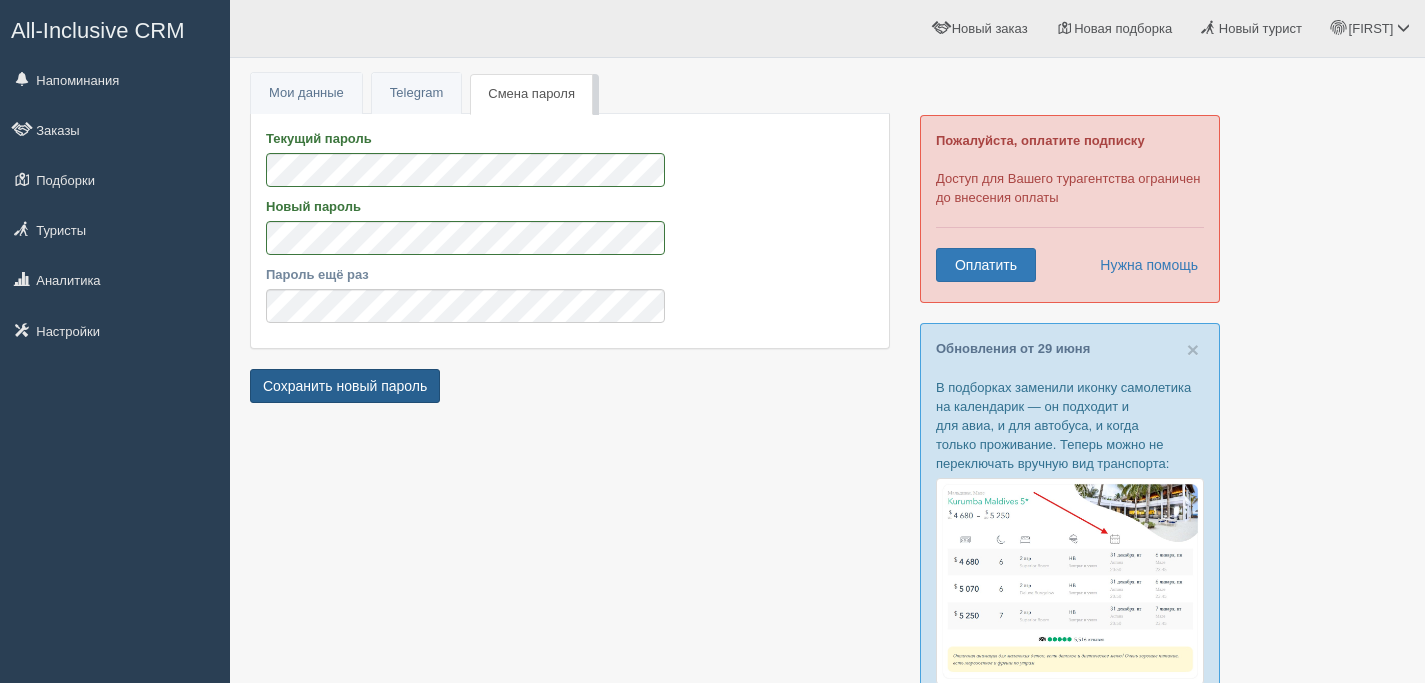click on "Сохранить новый пароль" at bounding box center [345, 386] 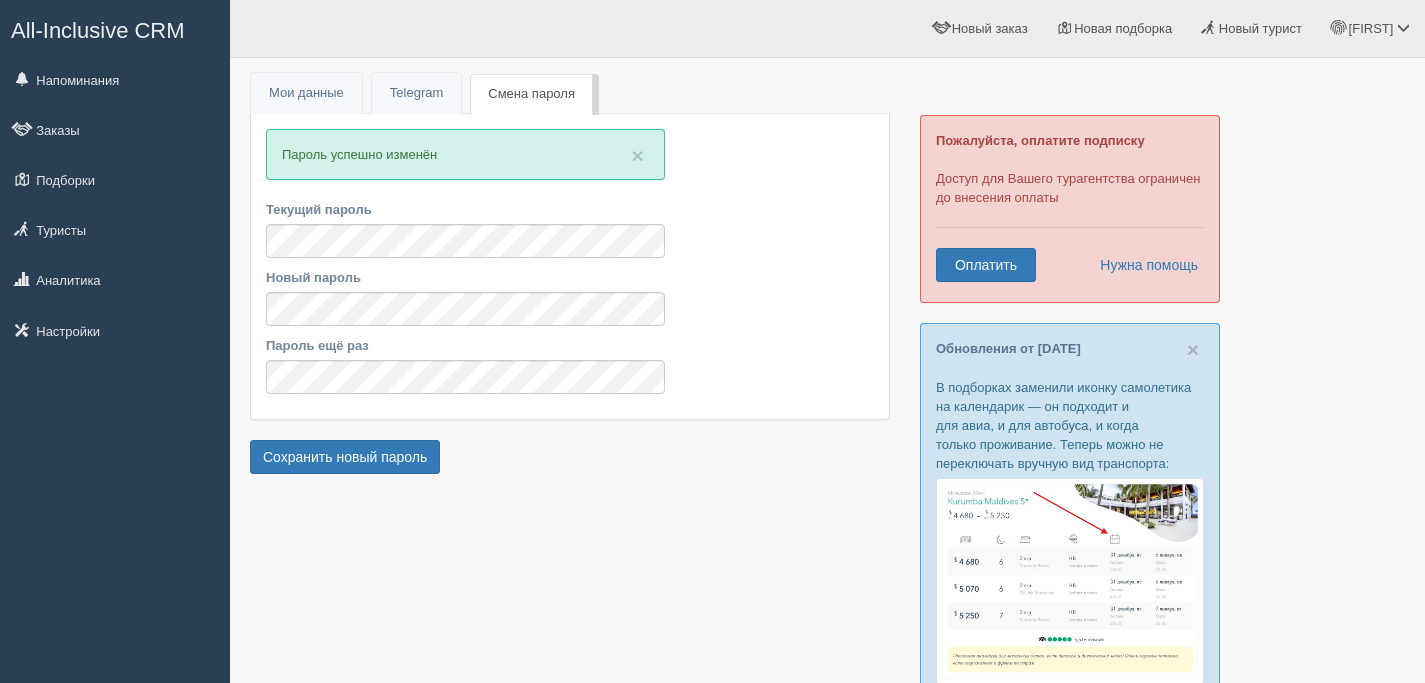 scroll, scrollTop: 0, scrollLeft: 0, axis: both 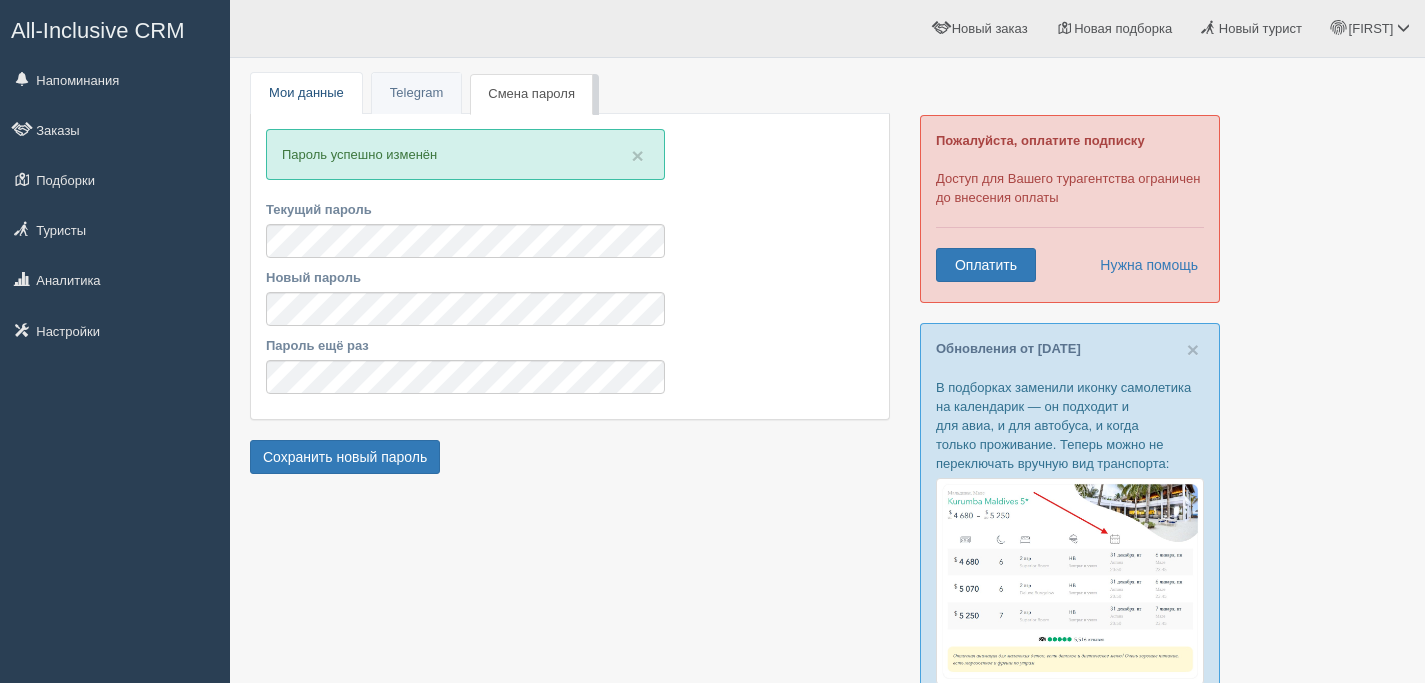 click on "Мои данные" at bounding box center (306, 93) 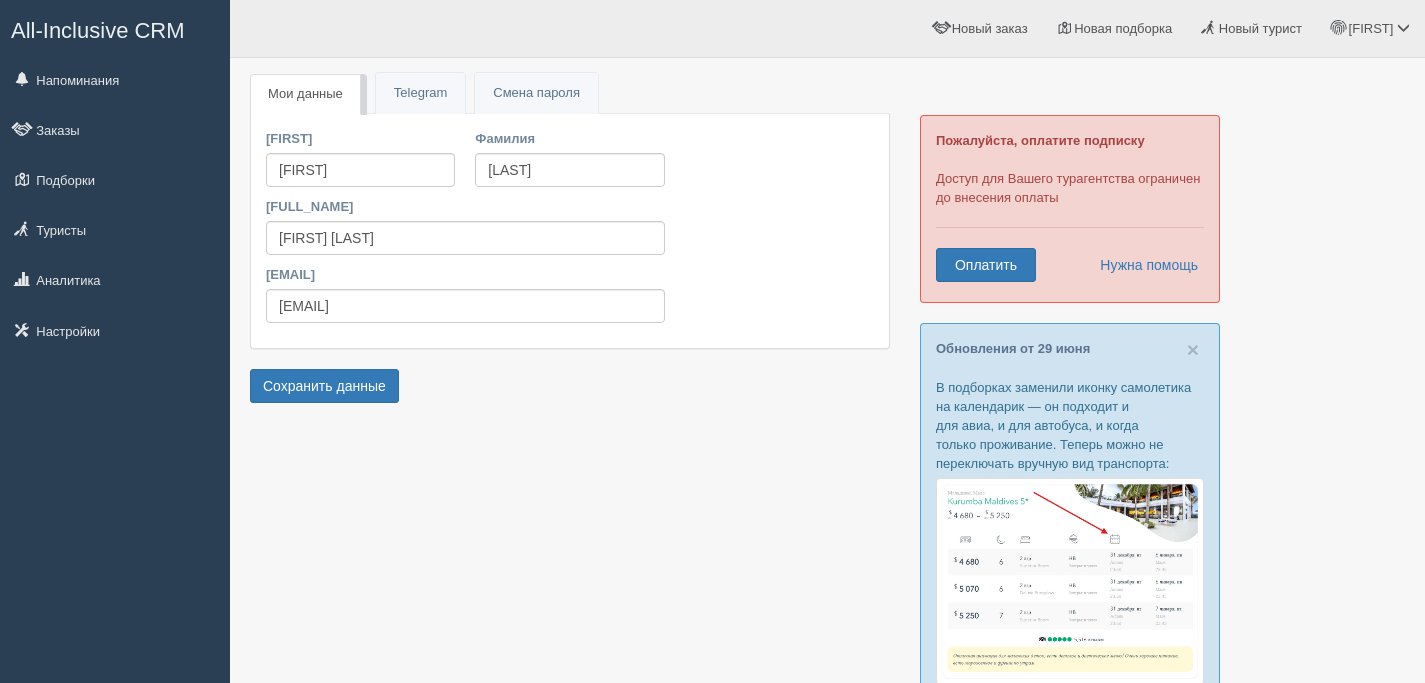 scroll, scrollTop: 0, scrollLeft: 0, axis: both 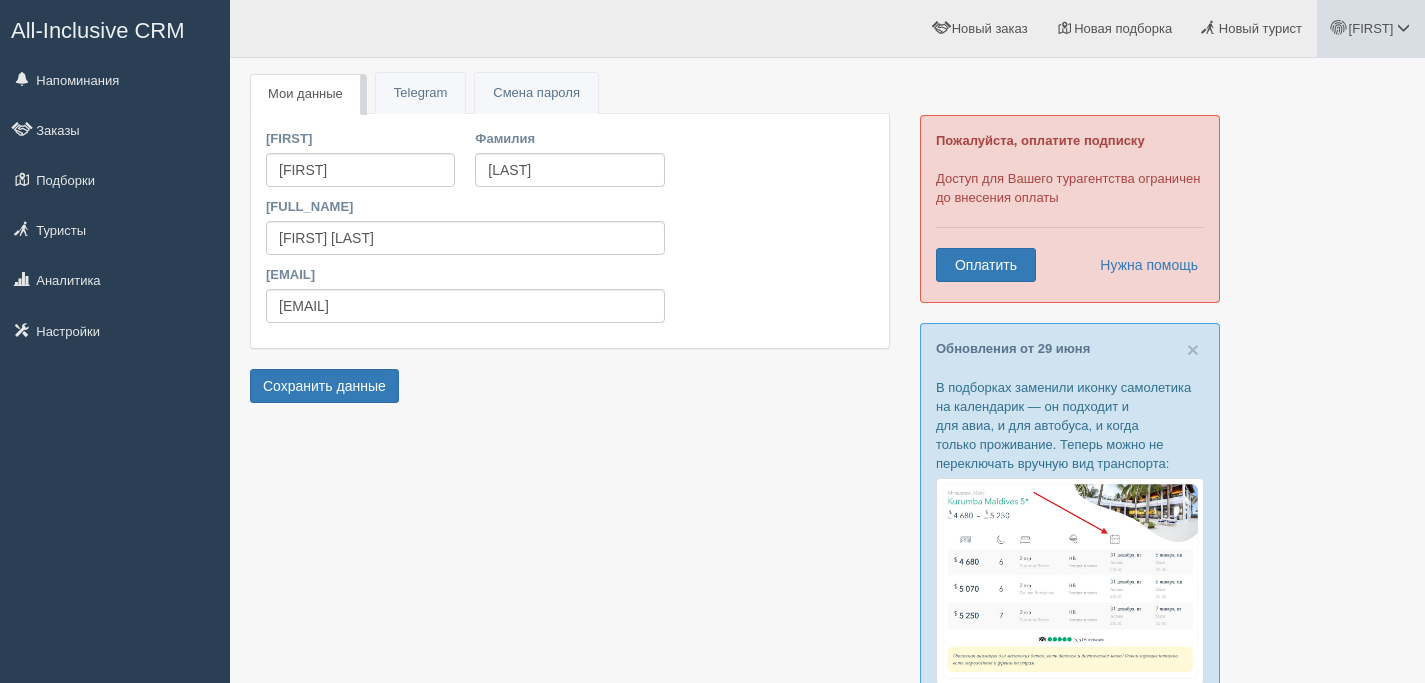 click on "[FIRST]" at bounding box center (1371, 28) 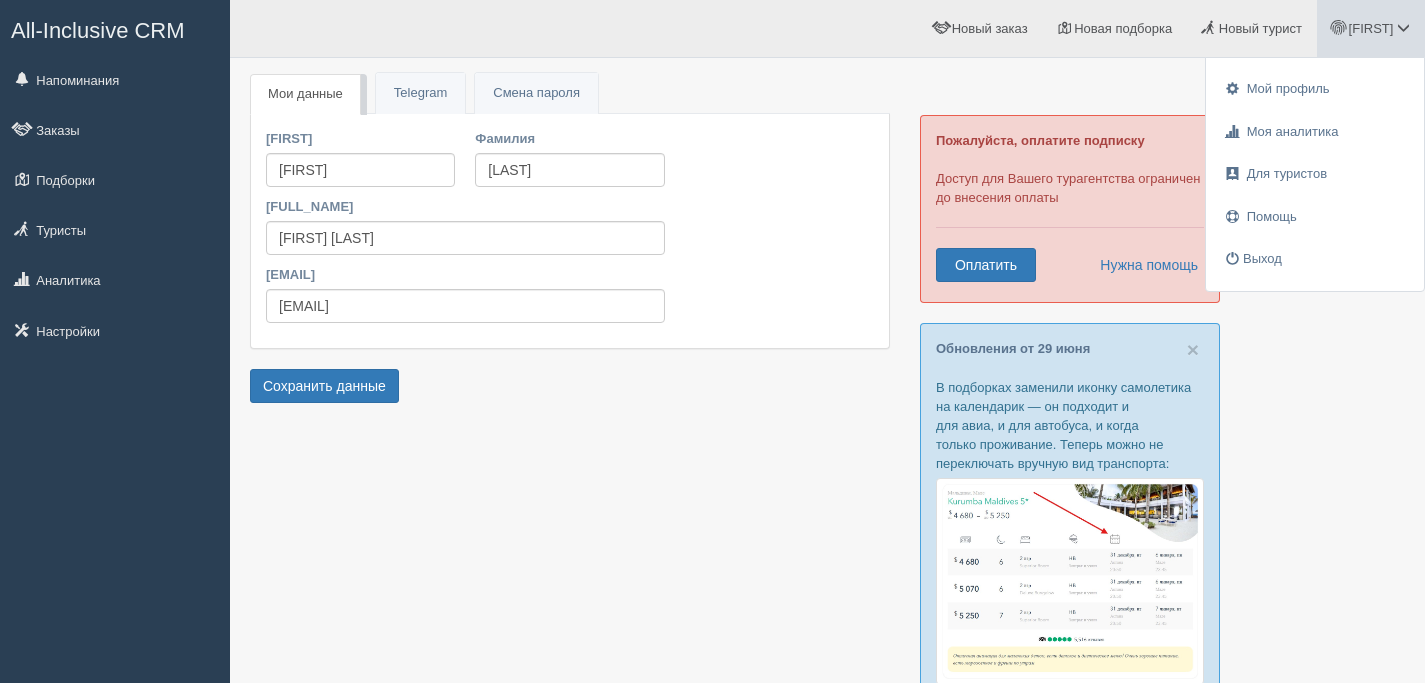 click at bounding box center [827, 650] 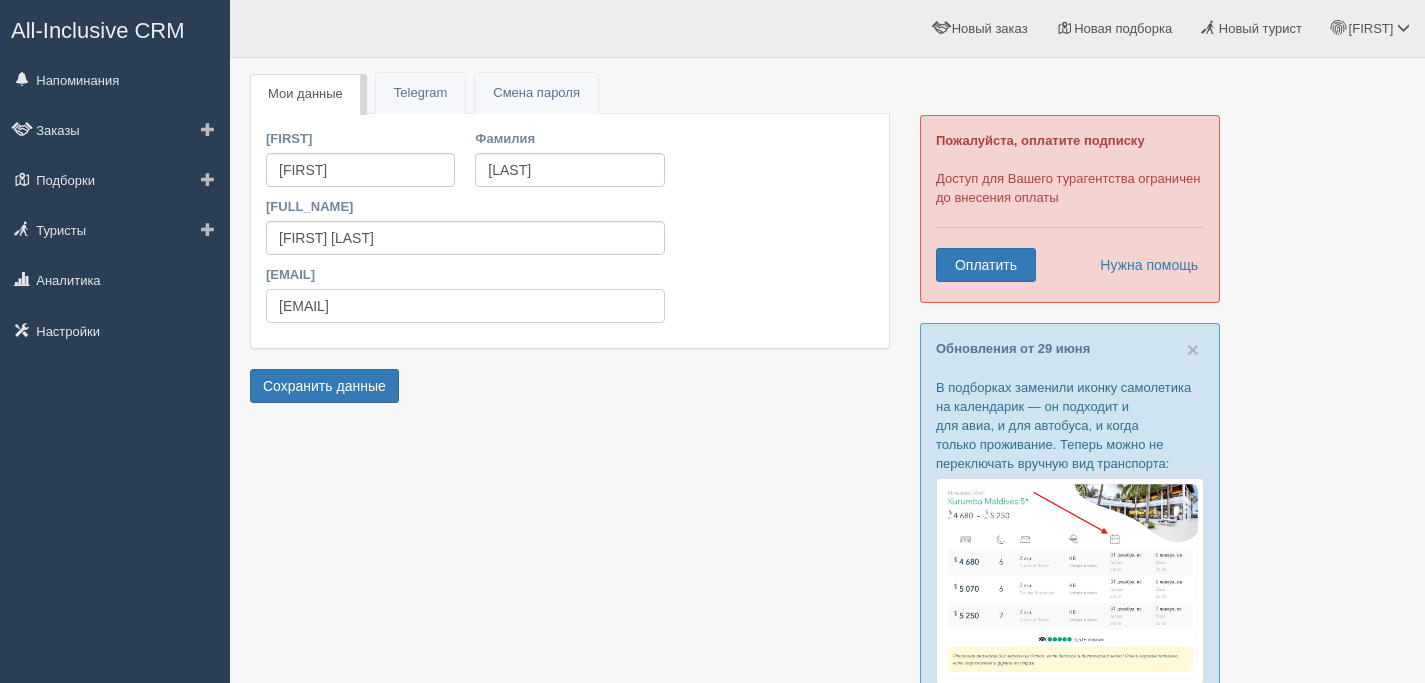 drag, startPoint x: 466, startPoint y: 314, endPoint x: 200, endPoint y: 304, distance: 266.1879 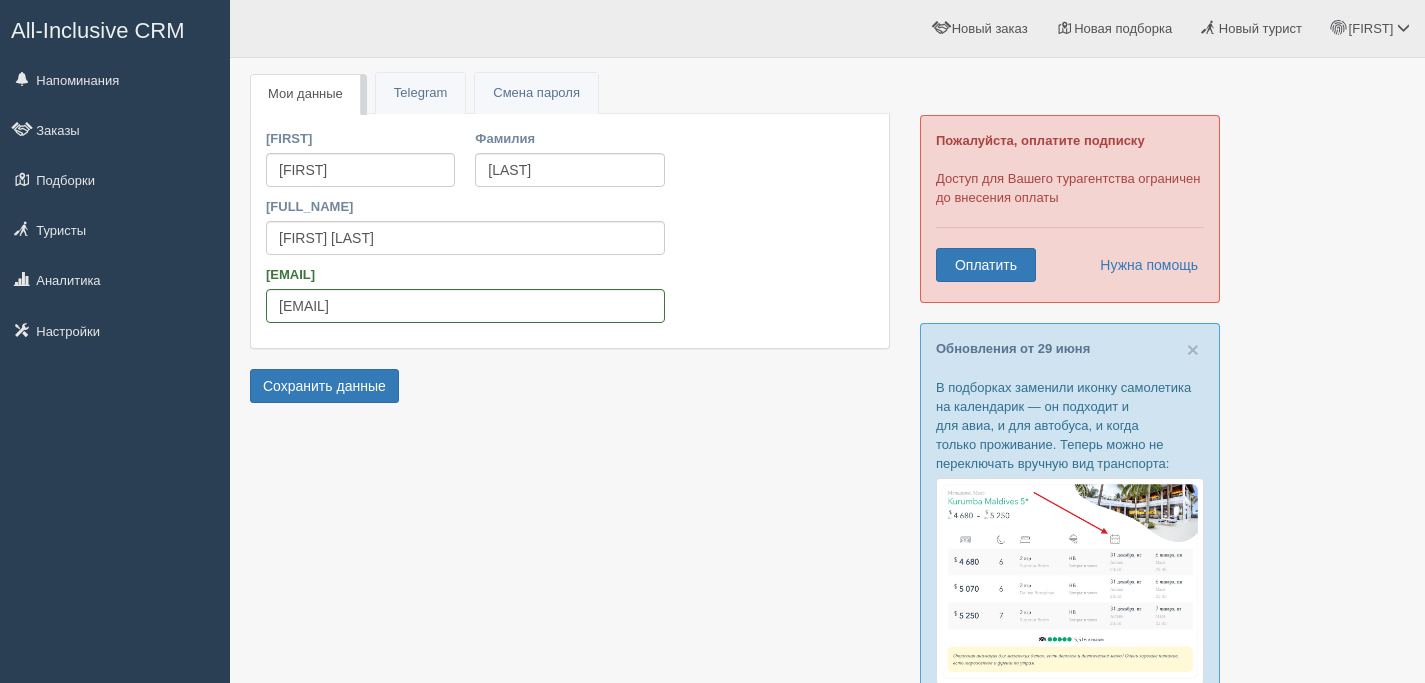 click at bounding box center [827, 650] 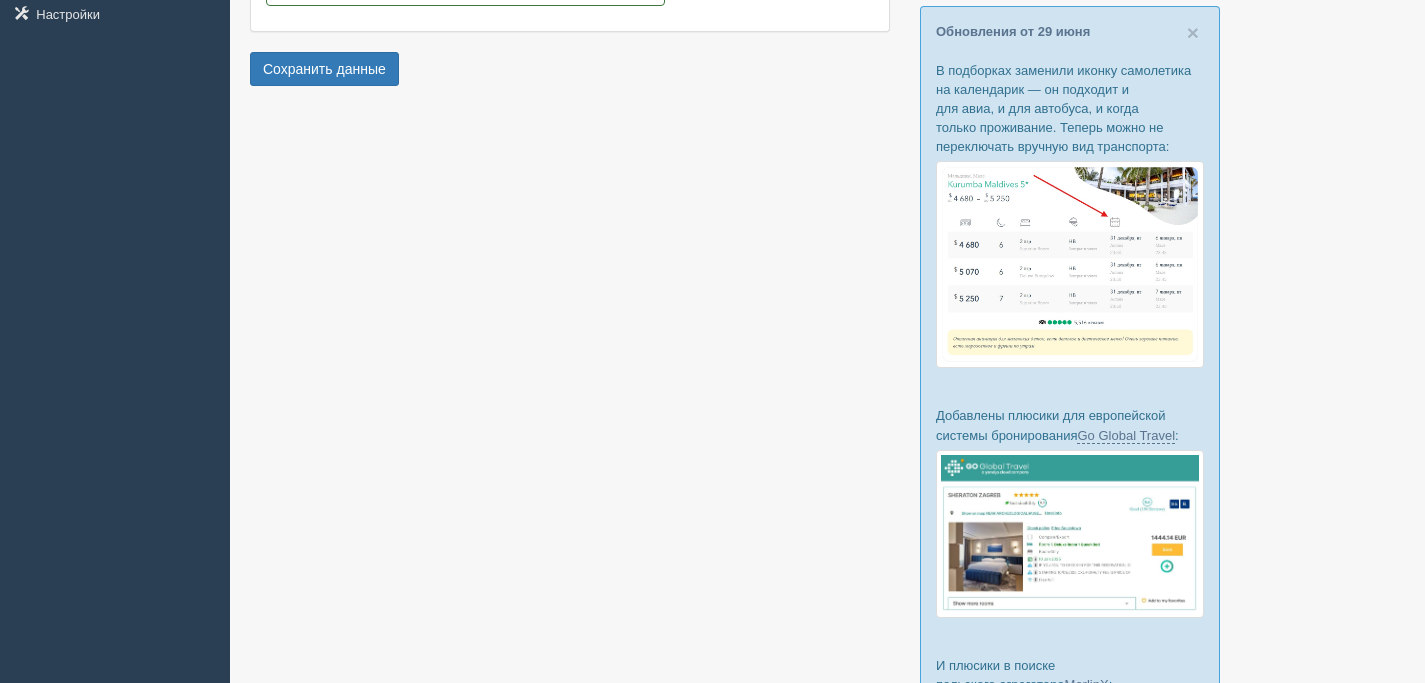 scroll, scrollTop: 10, scrollLeft: 0, axis: vertical 